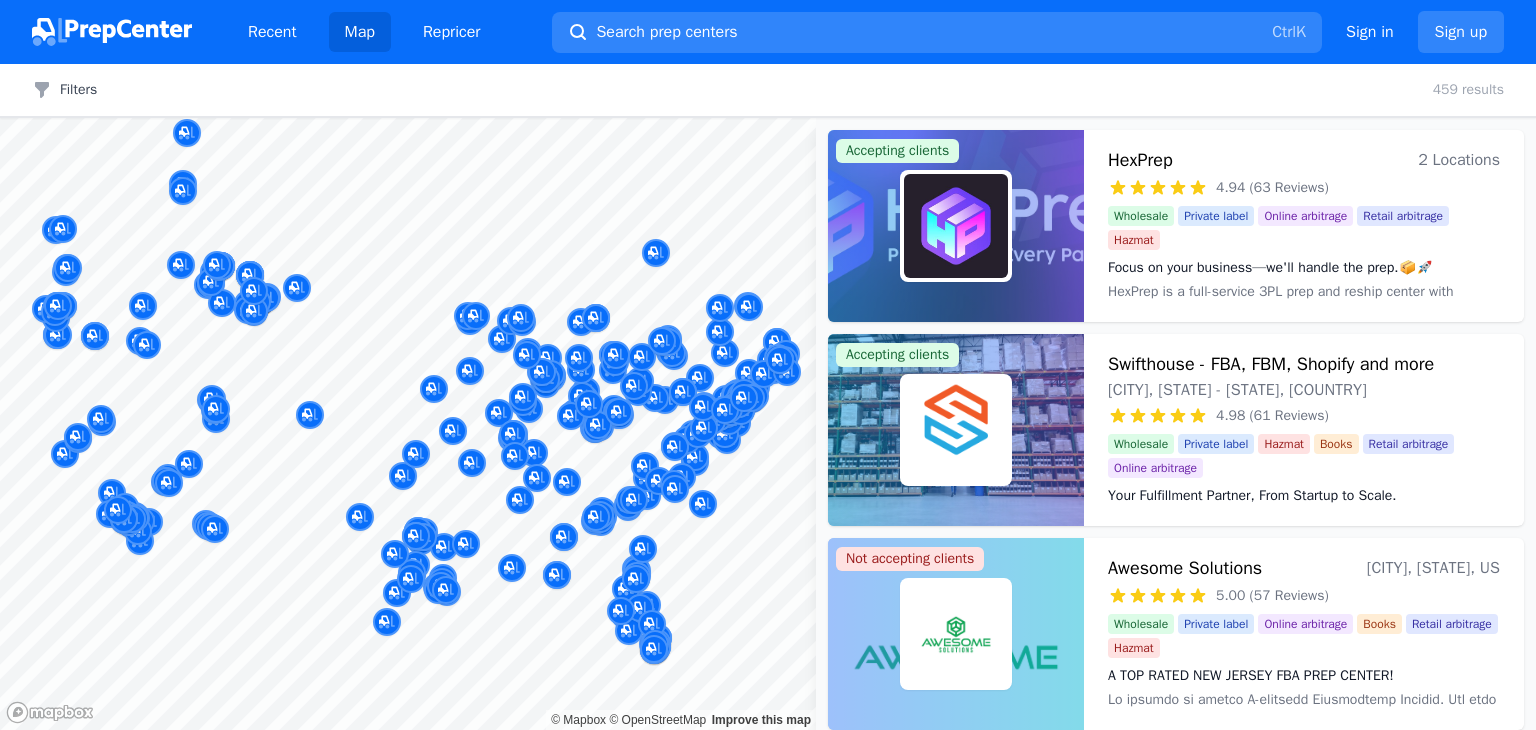 scroll, scrollTop: 0, scrollLeft: 0, axis: both 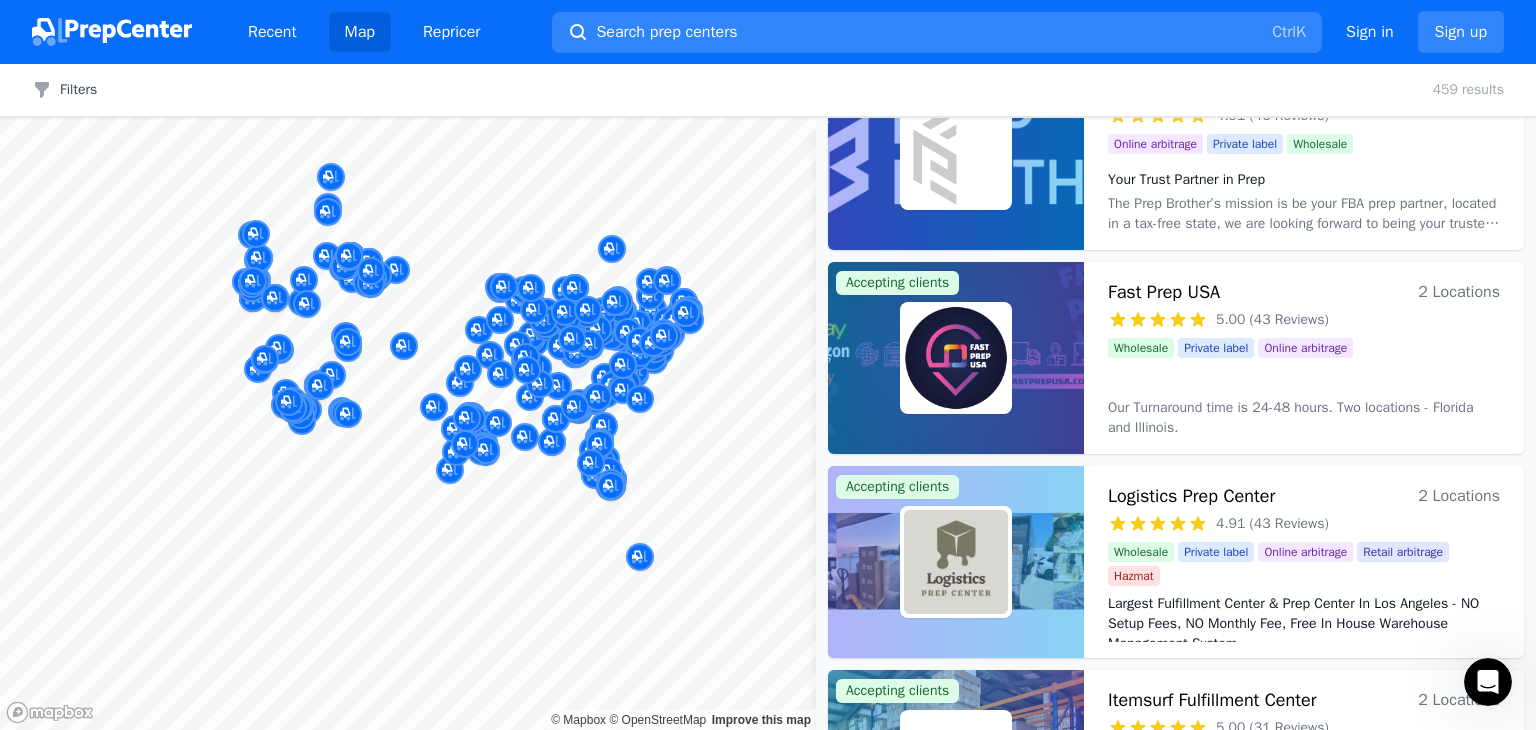 click at bounding box center [518, 323] 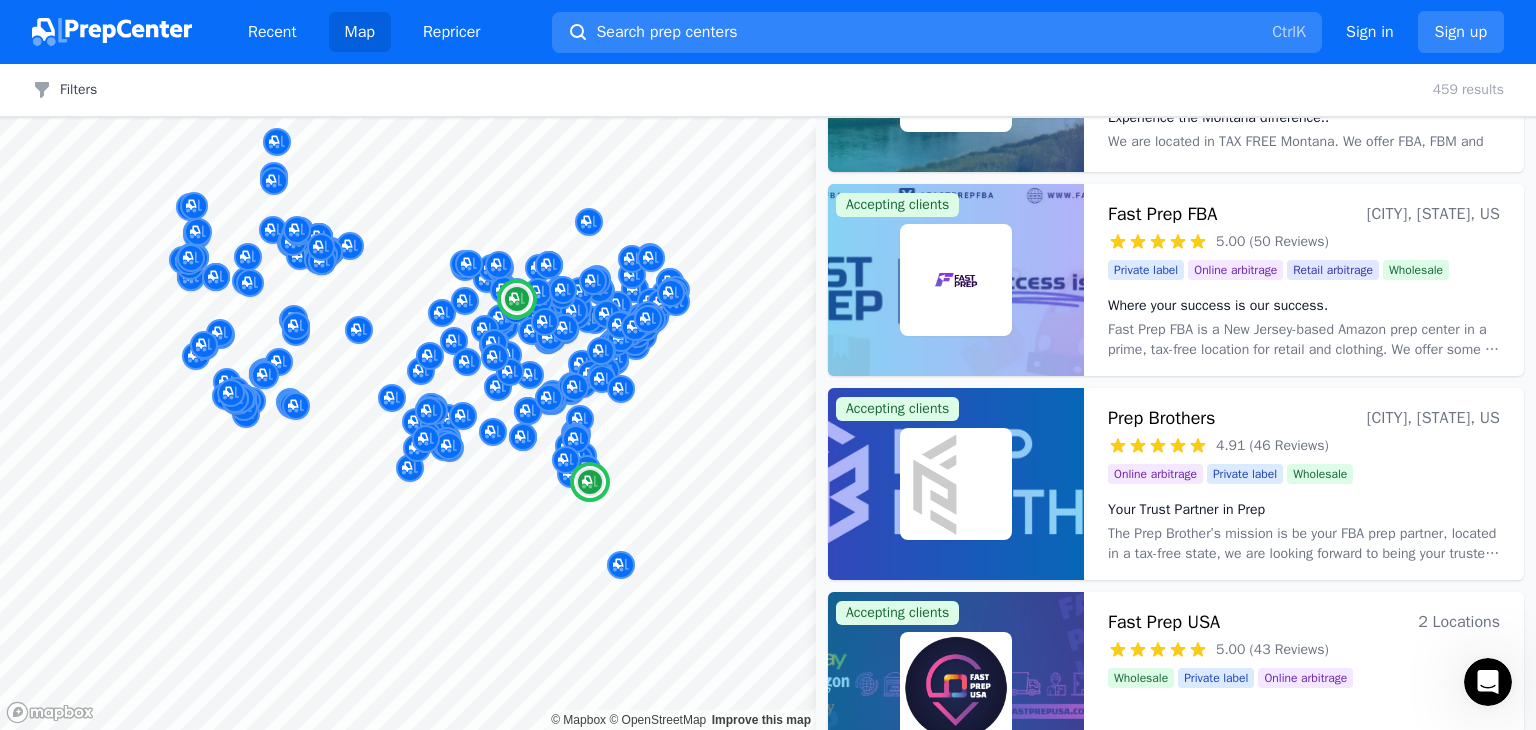 scroll, scrollTop: 1600, scrollLeft: 0, axis: vertical 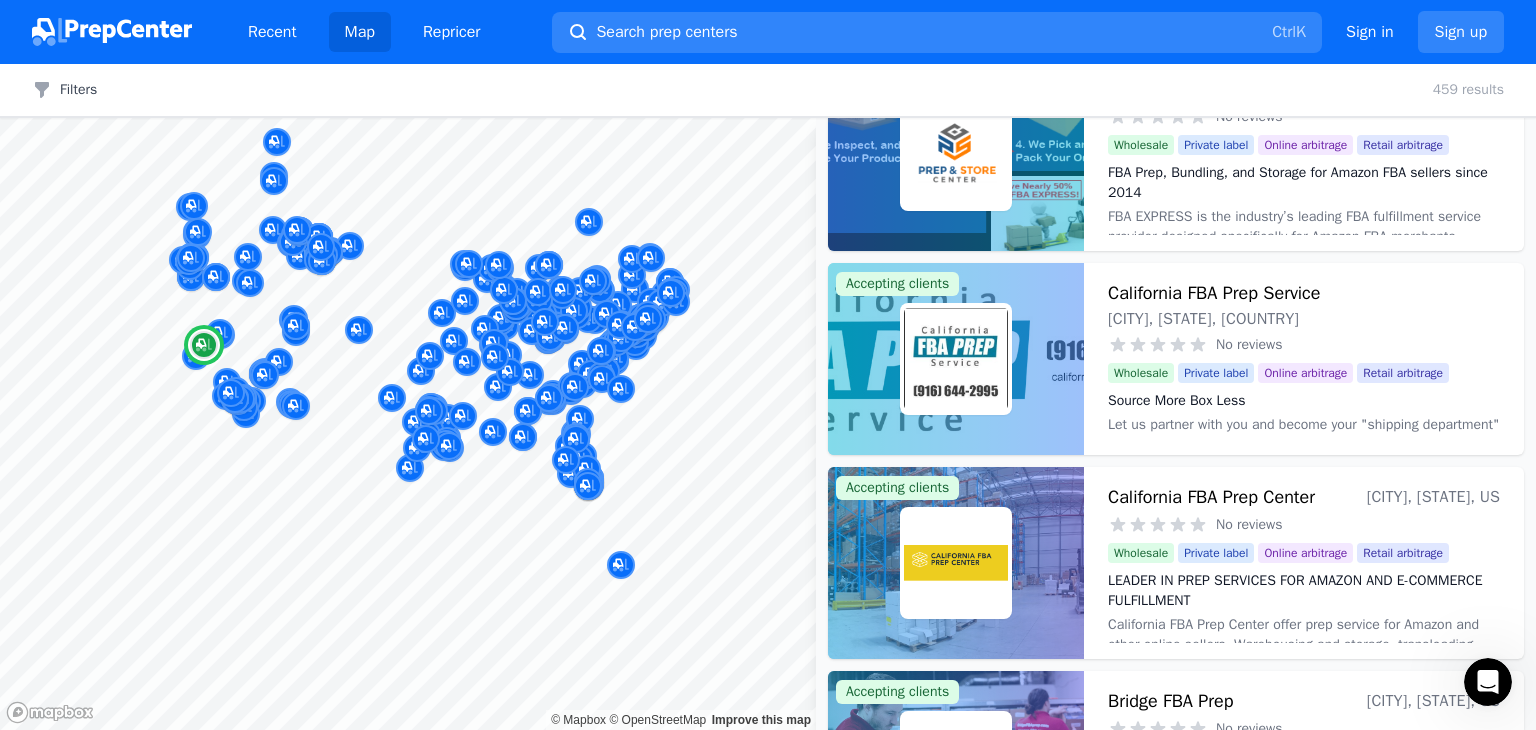 click on "California FBA Prep Service" at bounding box center (1214, 293) 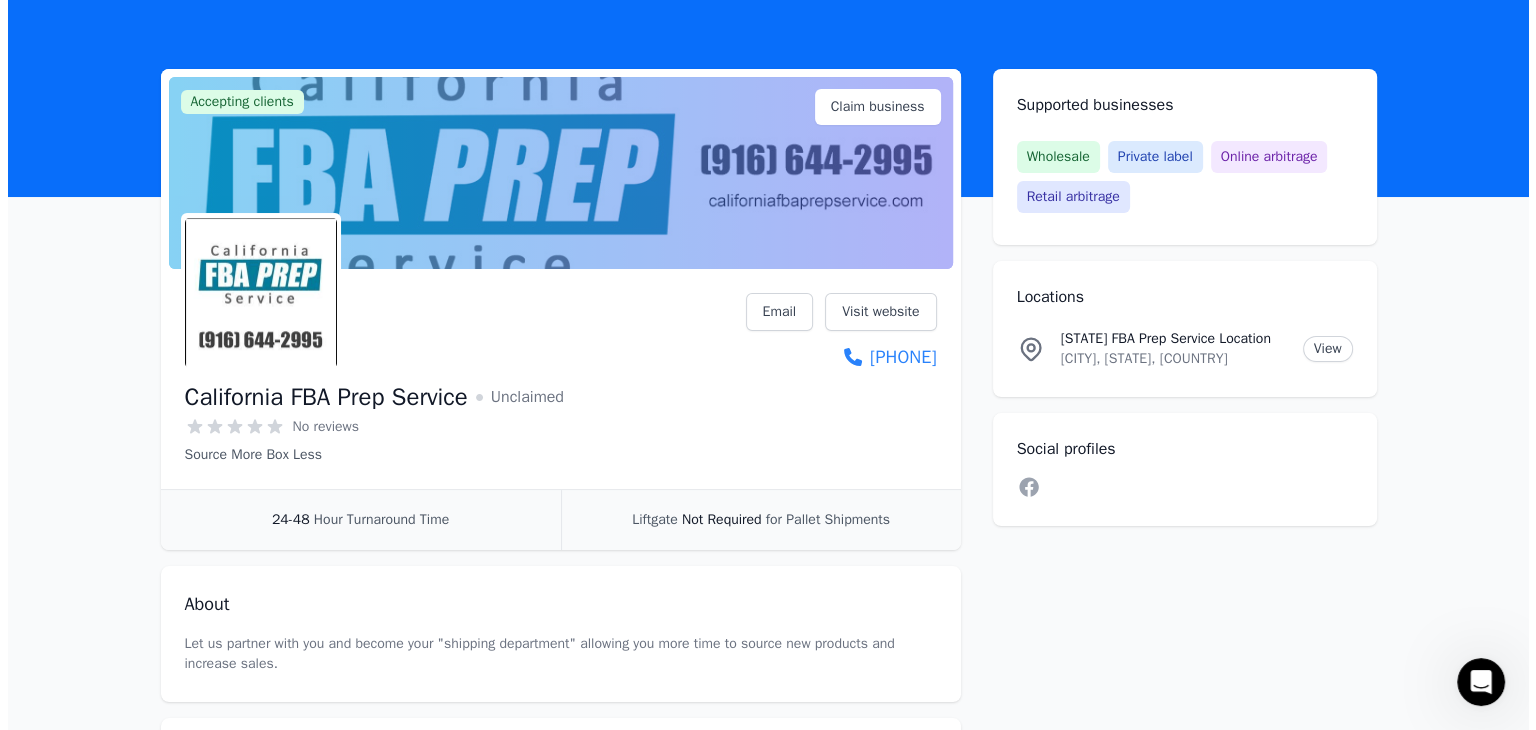 scroll, scrollTop: 0, scrollLeft: 0, axis: both 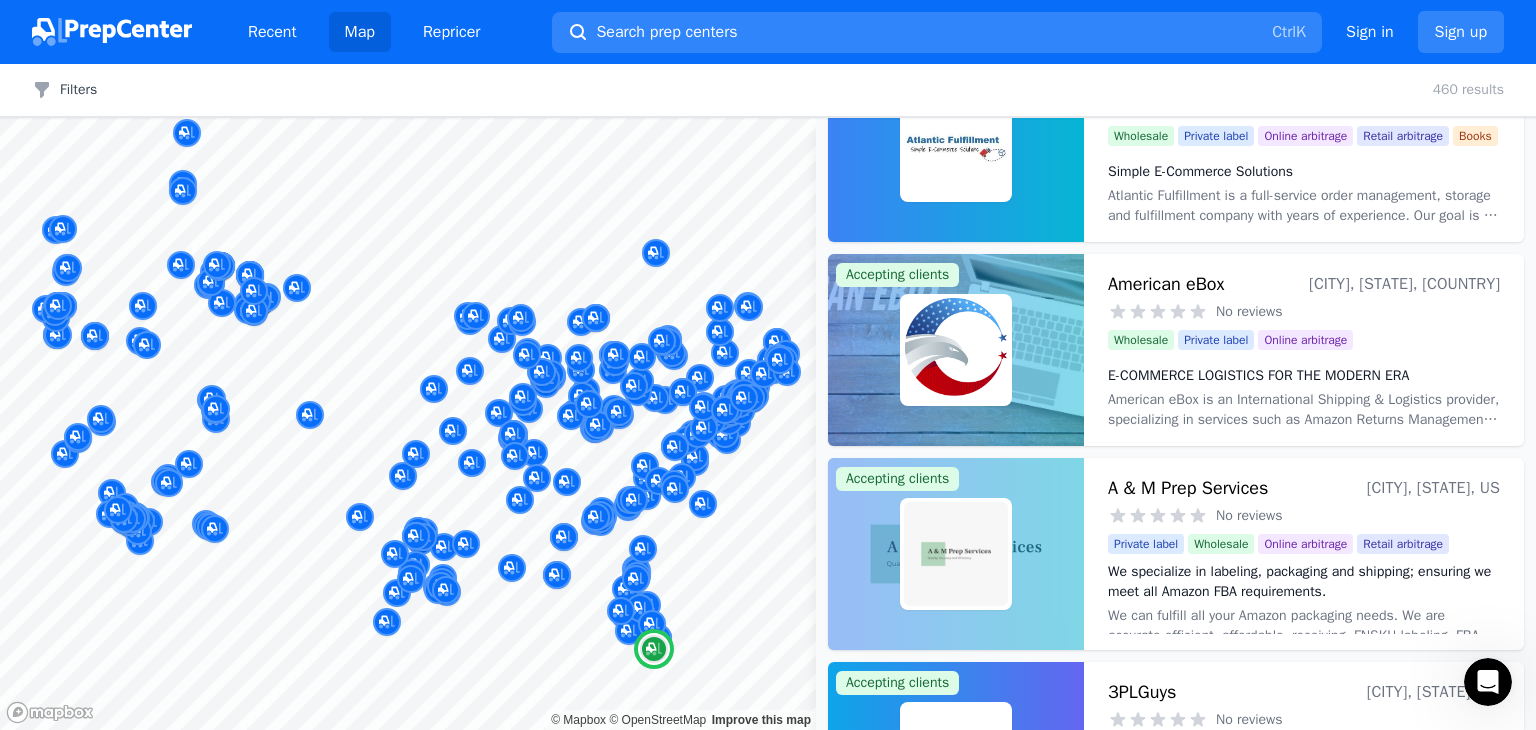 click on "American eBox" at bounding box center [1166, 284] 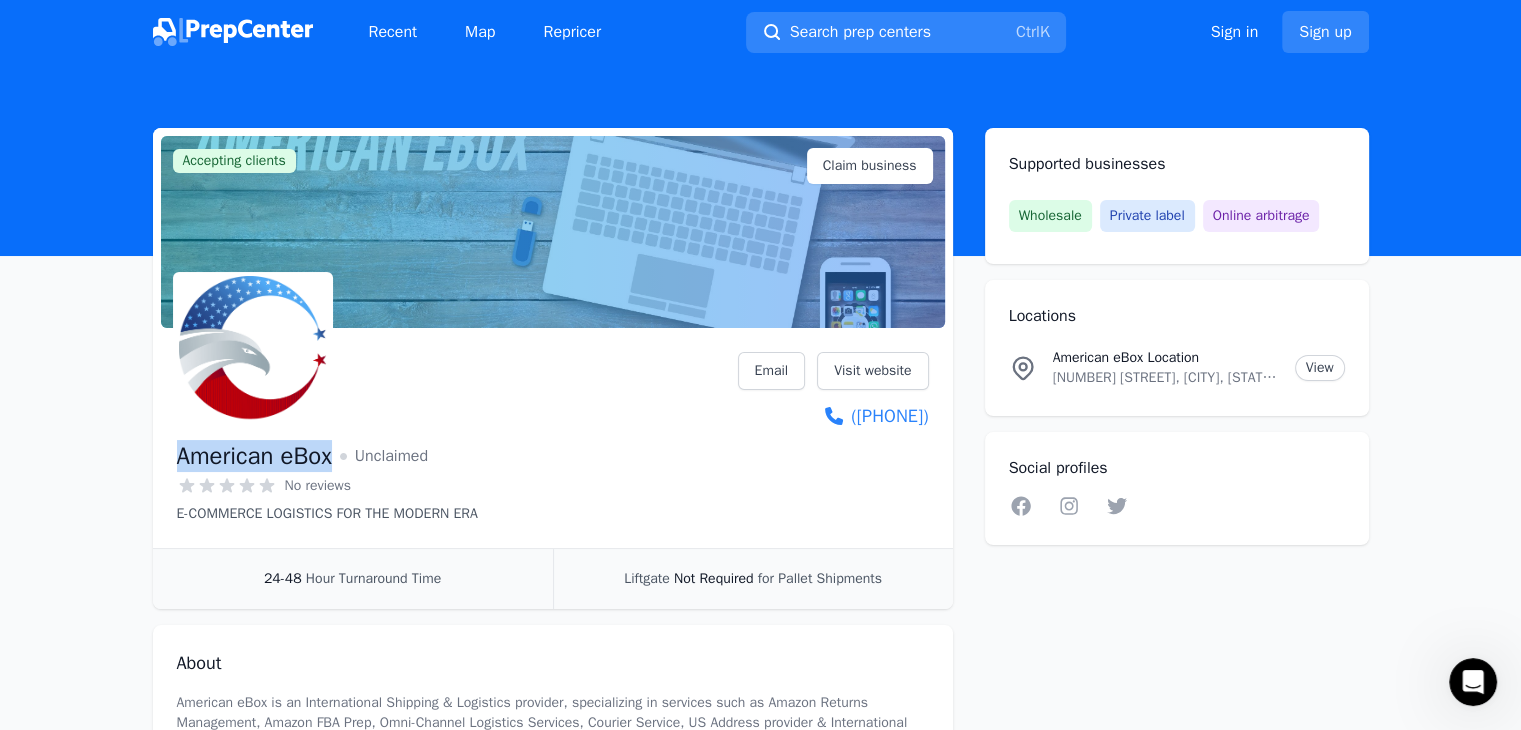 drag, startPoint x: 340, startPoint y: 455, endPoint x: 181, endPoint y: 441, distance: 159.61516 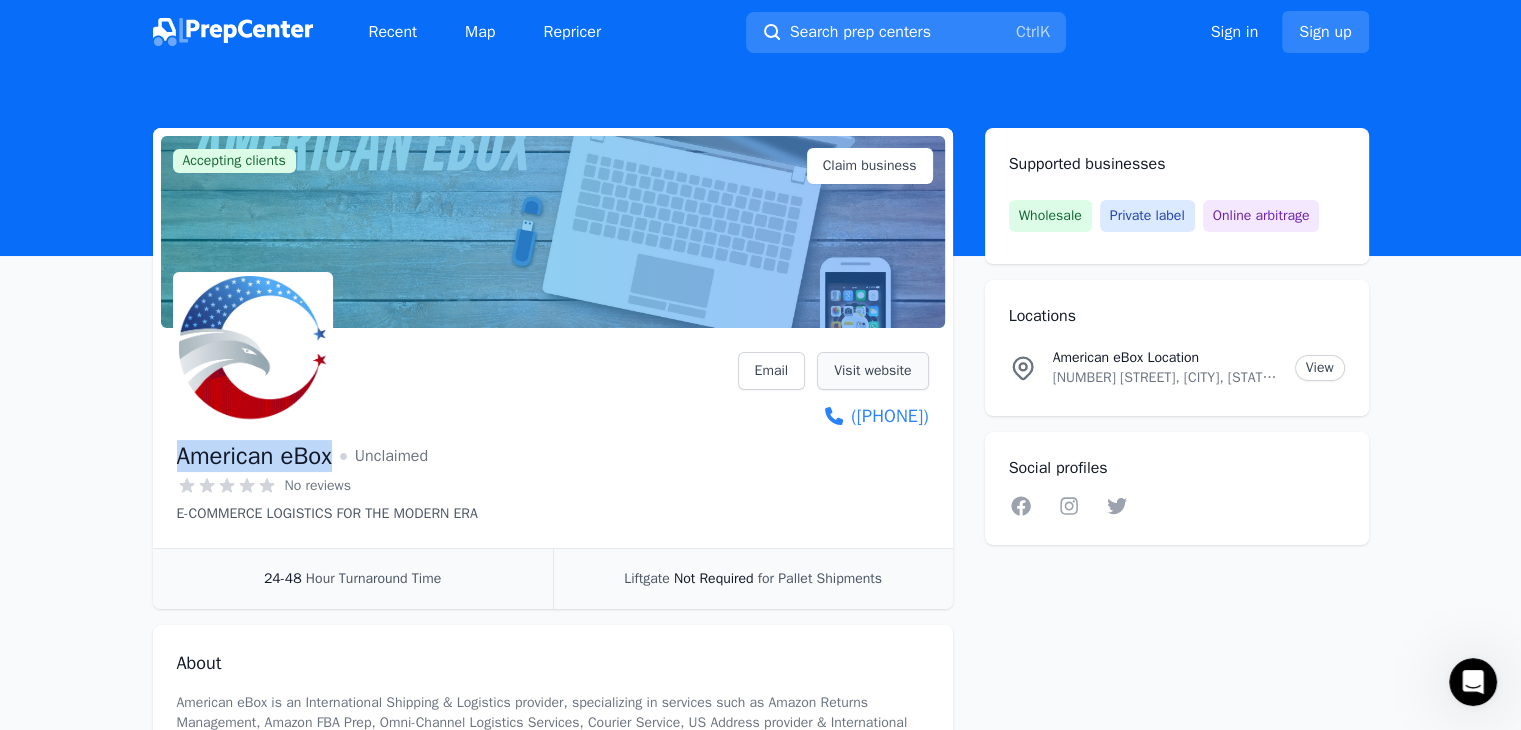 click on "Visit website" at bounding box center (872, 371) 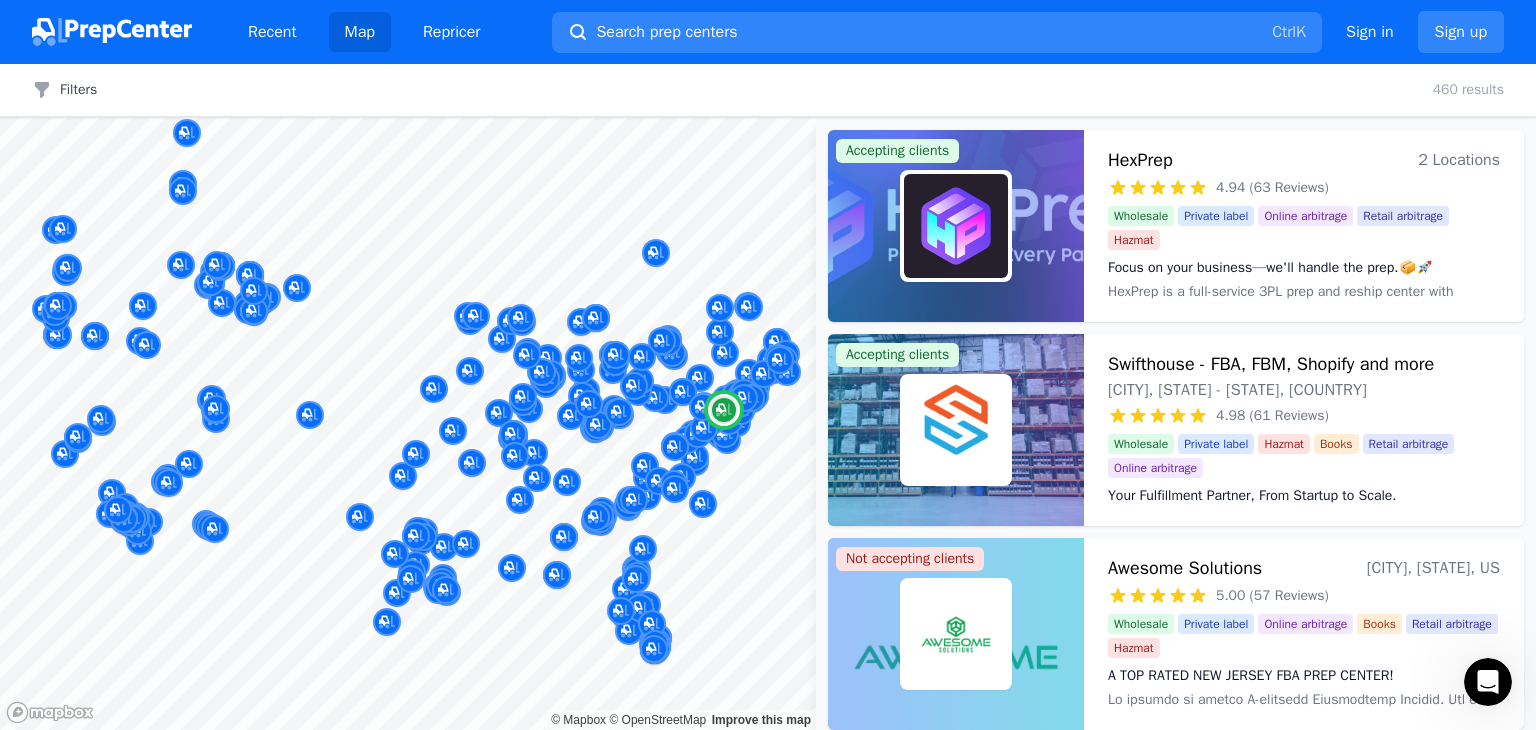 scroll, scrollTop: 700, scrollLeft: 0, axis: vertical 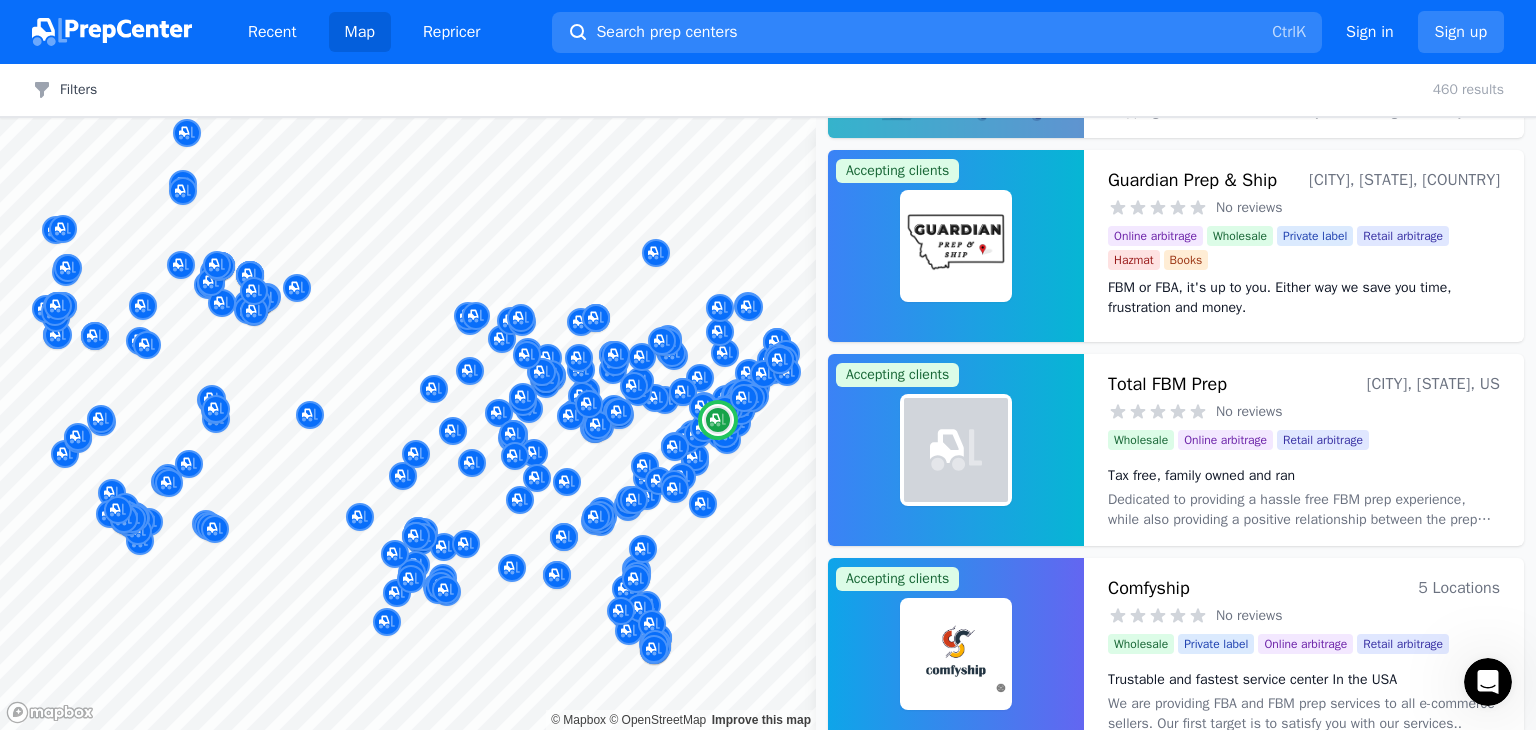 click at bounding box center (956, 450) 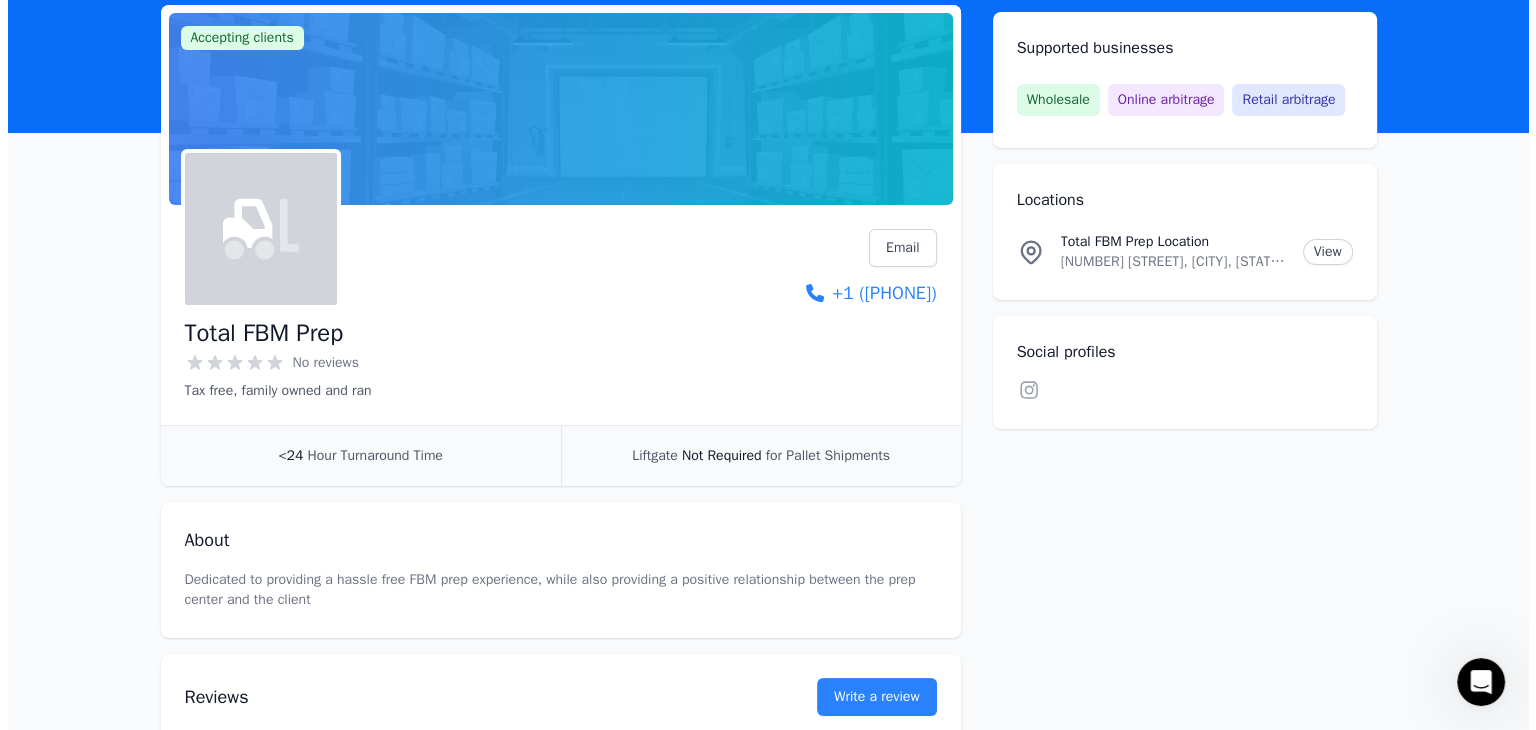 scroll, scrollTop: 0, scrollLeft: 0, axis: both 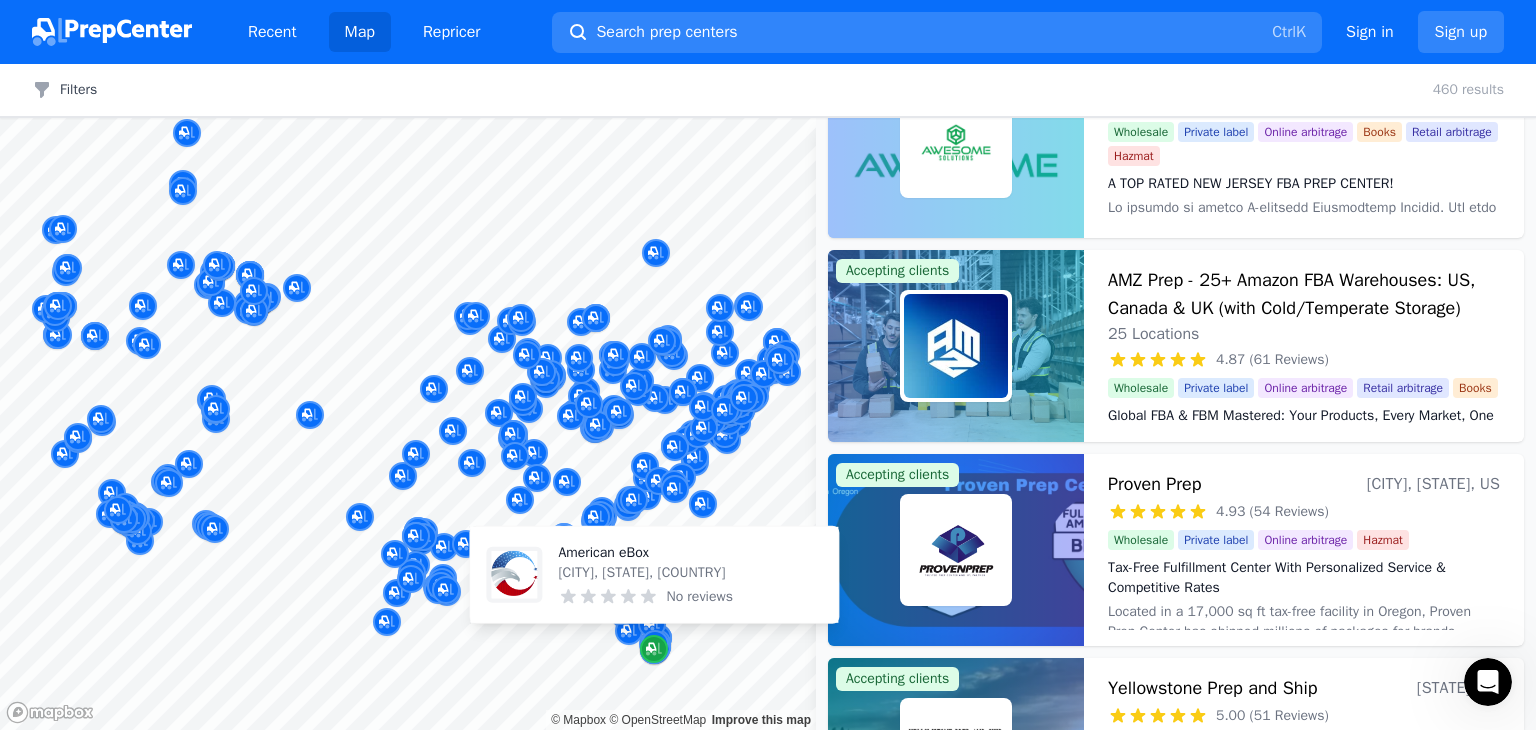 click at bounding box center [654, 649] 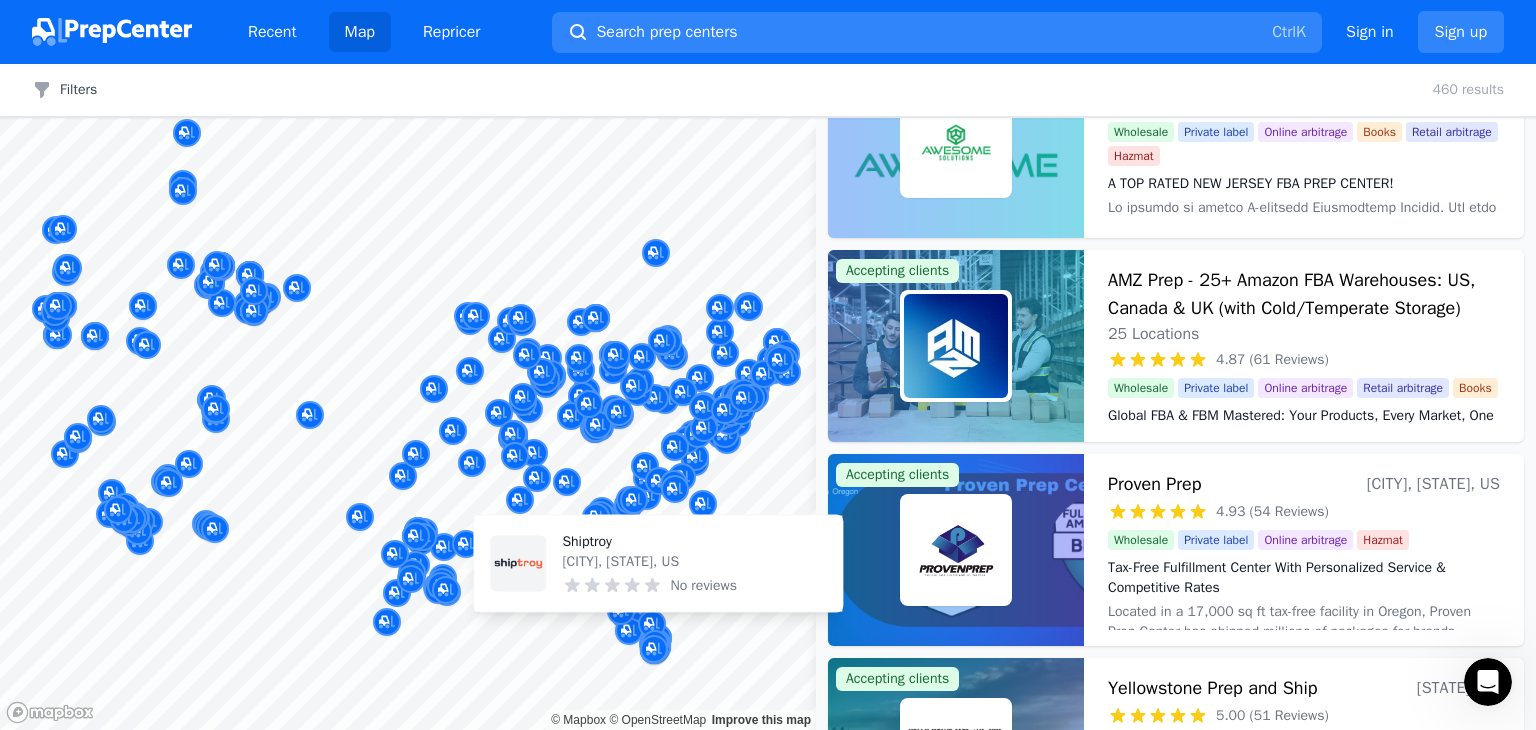 click on "Shiptroy [CITY], [STATE], [COUNTRY] No reviews" at bounding box center (658, 564) 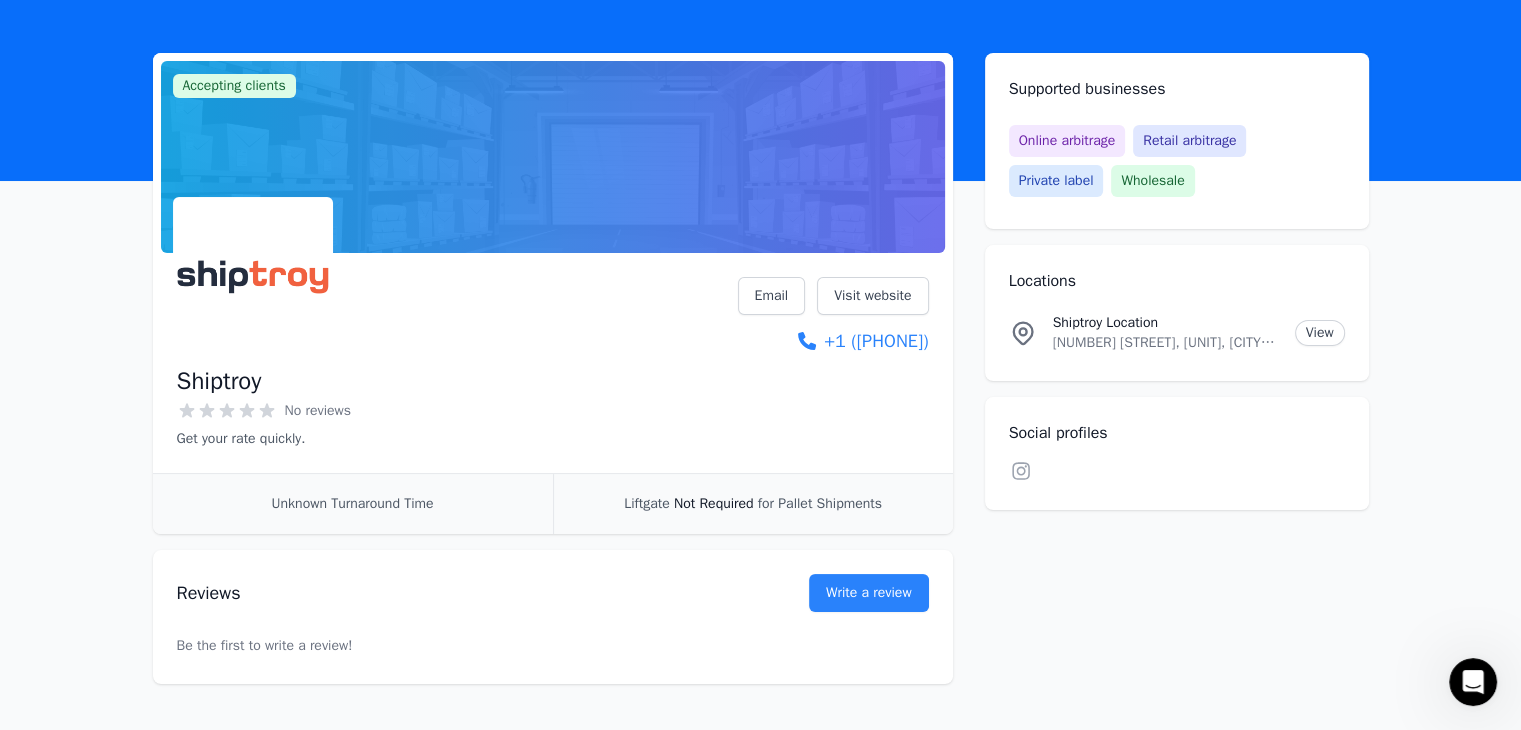 scroll, scrollTop: 0, scrollLeft: 0, axis: both 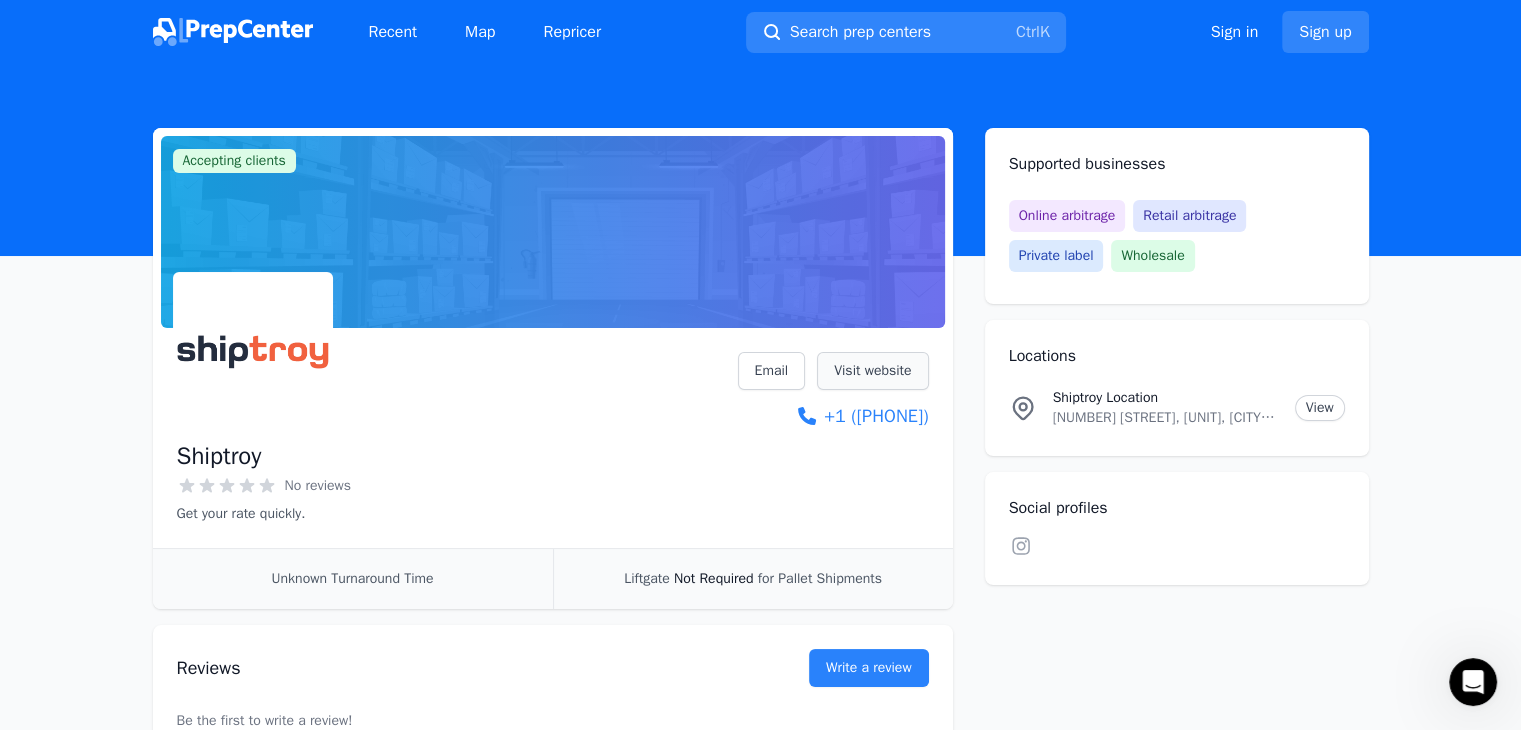 click on "Visit website" at bounding box center (872, 371) 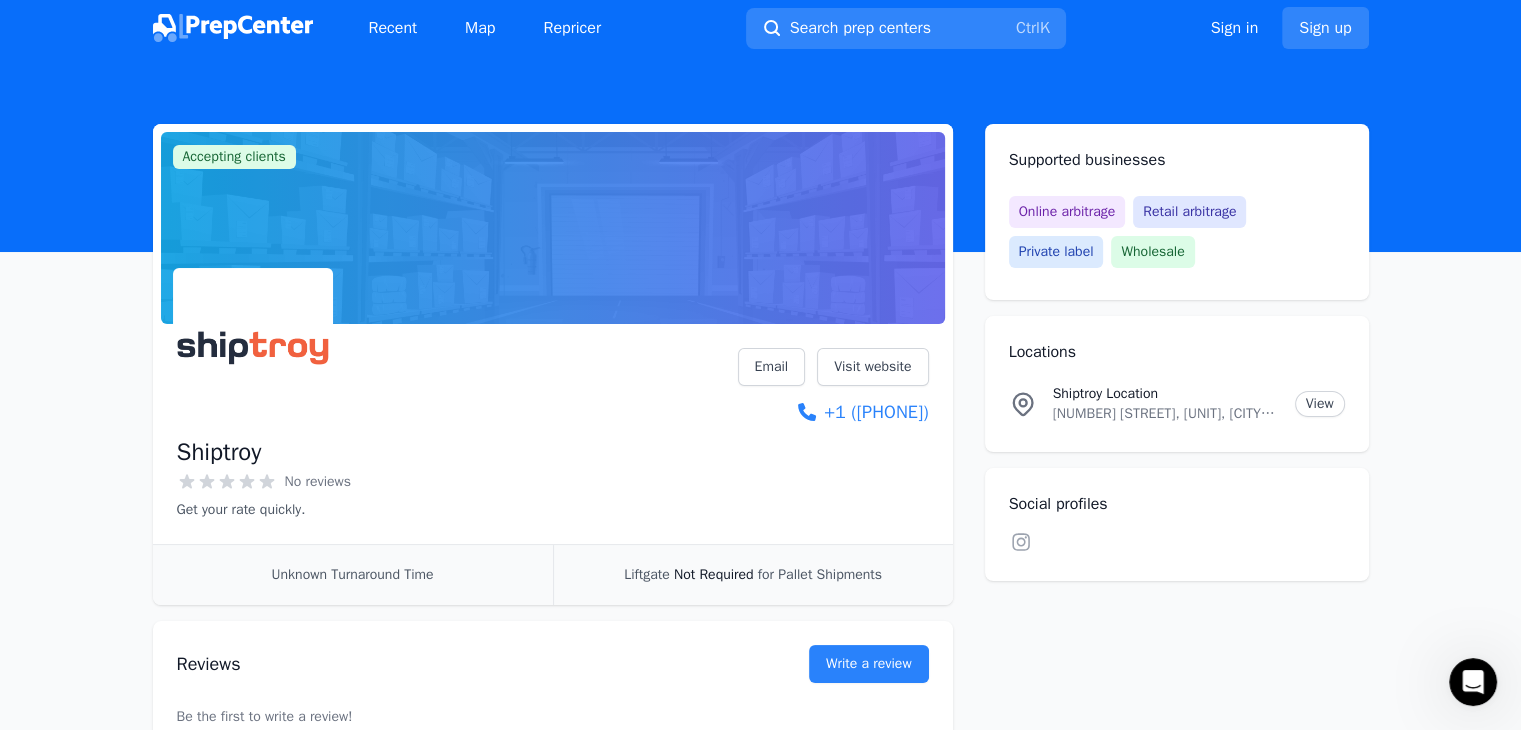 scroll, scrollTop: 0, scrollLeft: 0, axis: both 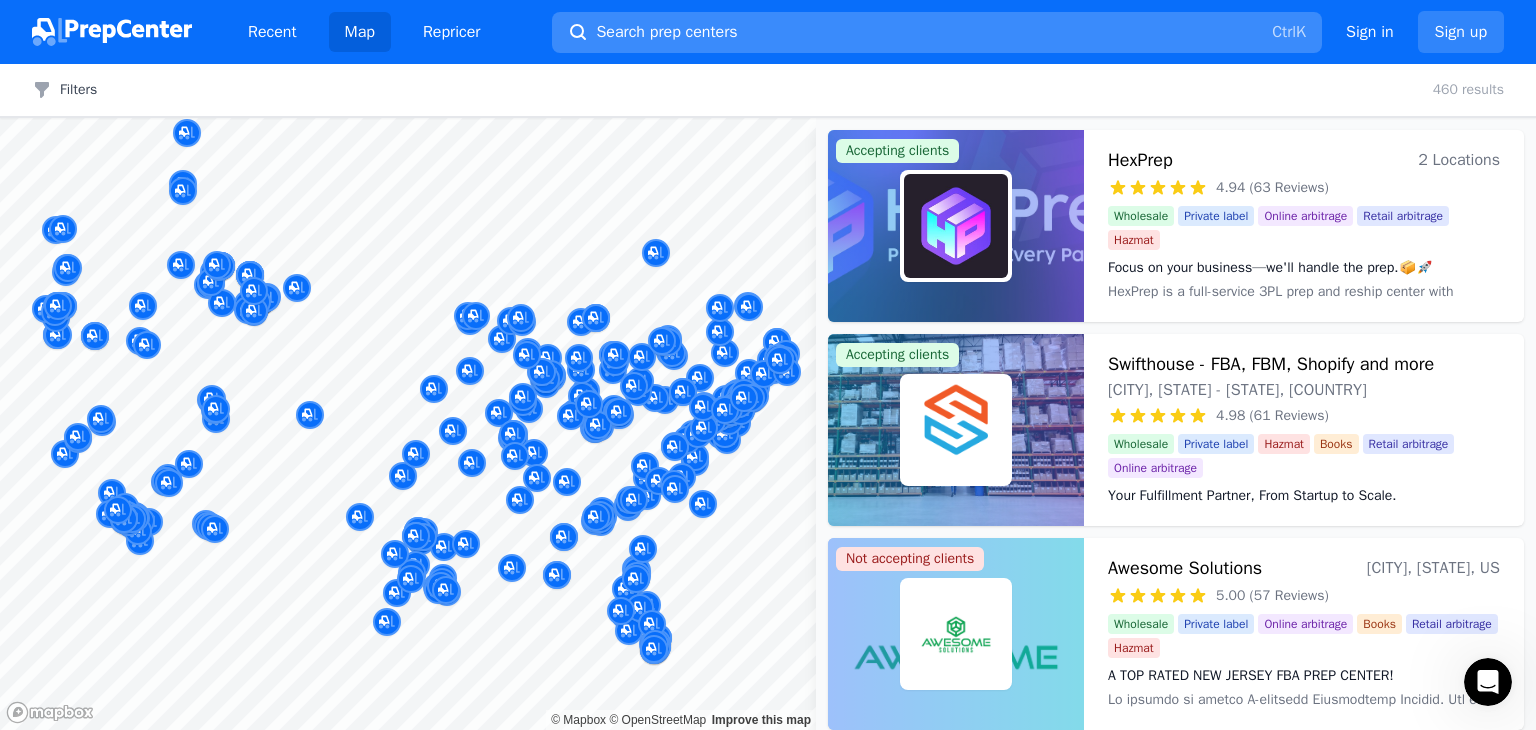 click on "Search prep centers Ctrl  K" at bounding box center (937, 32) 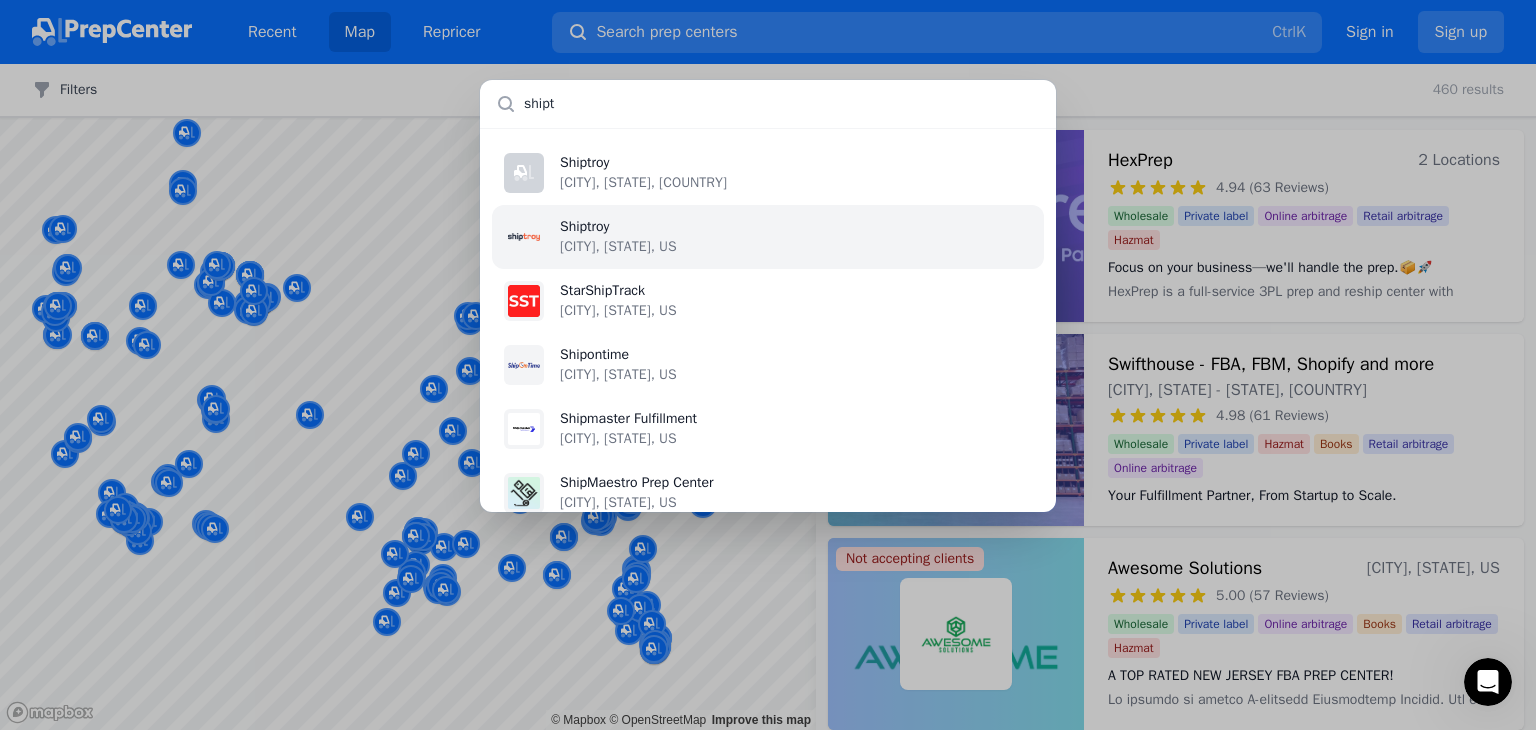 type on "shipt" 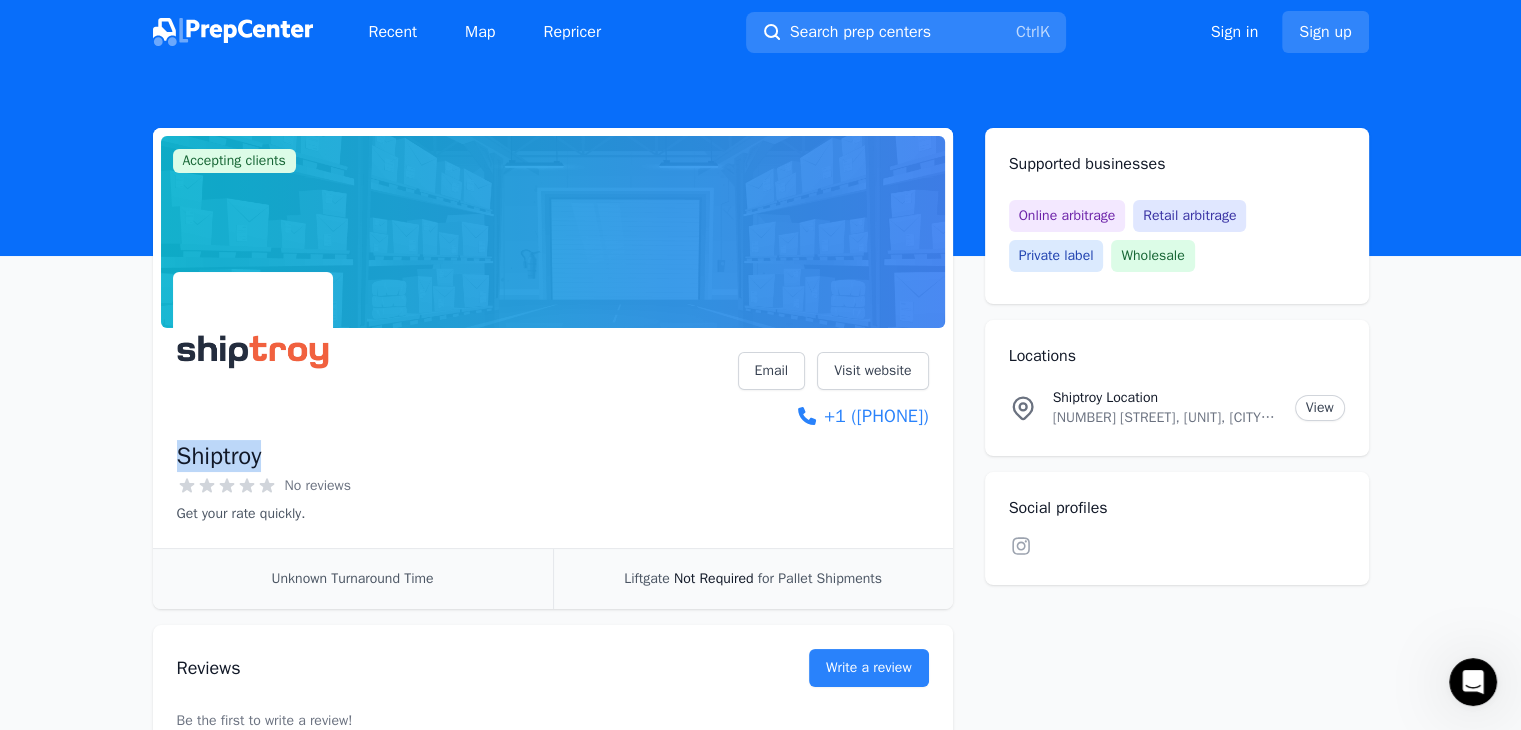 drag, startPoint x: 280, startPoint y: 457, endPoint x: 160, endPoint y: 456, distance: 120.004166 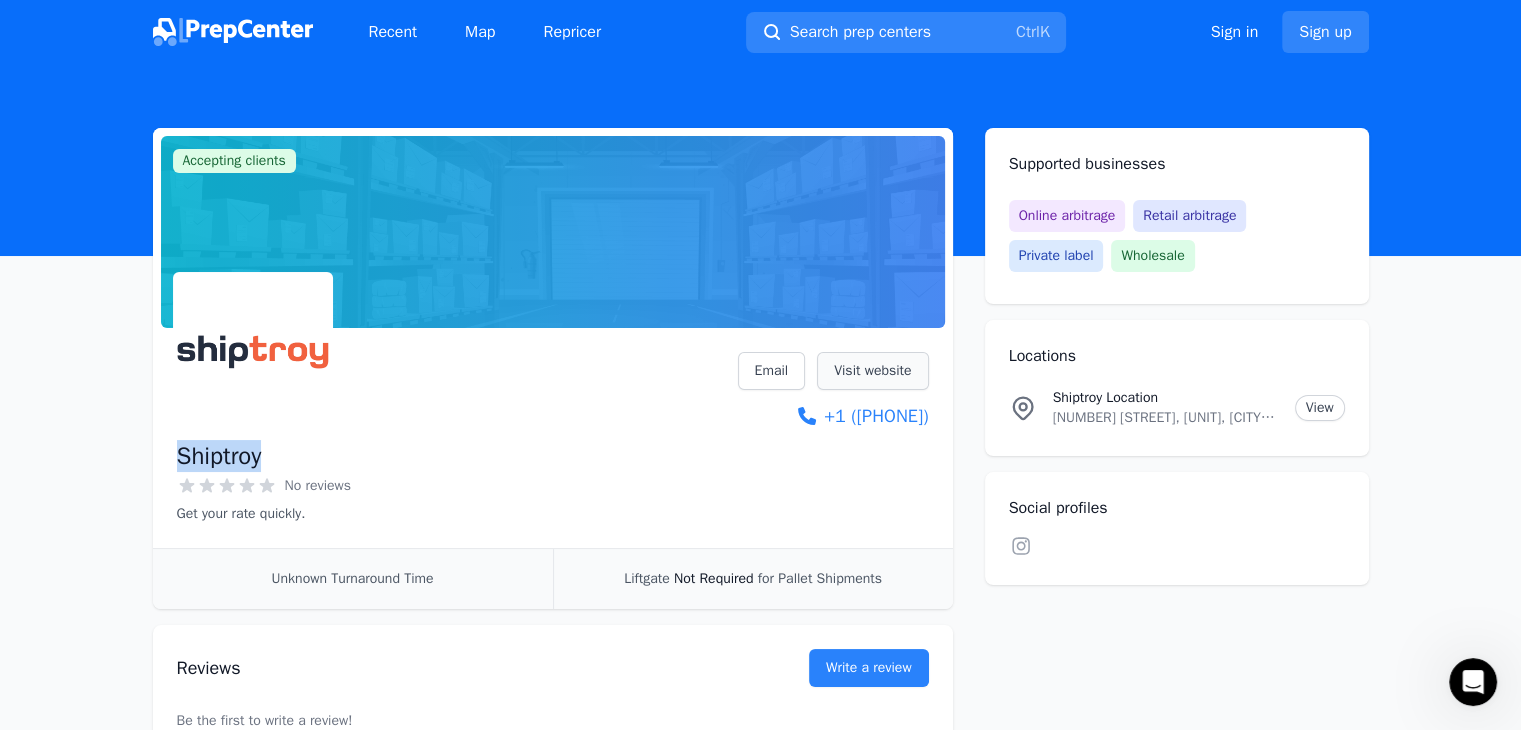 click on "Visit website" at bounding box center [872, 371] 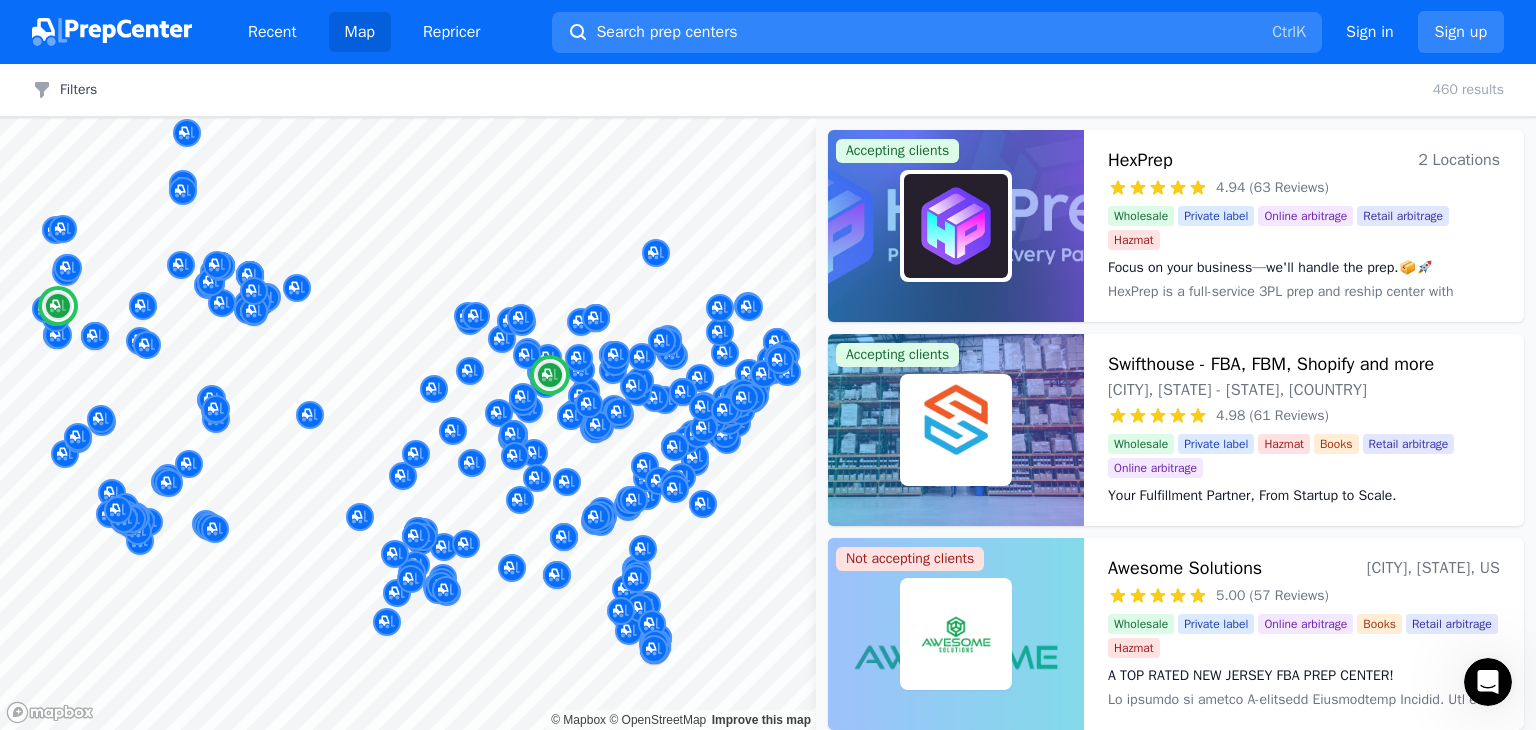 click on "Focus on your business—we'll handle the prep.📦🚀" at bounding box center [1304, 268] 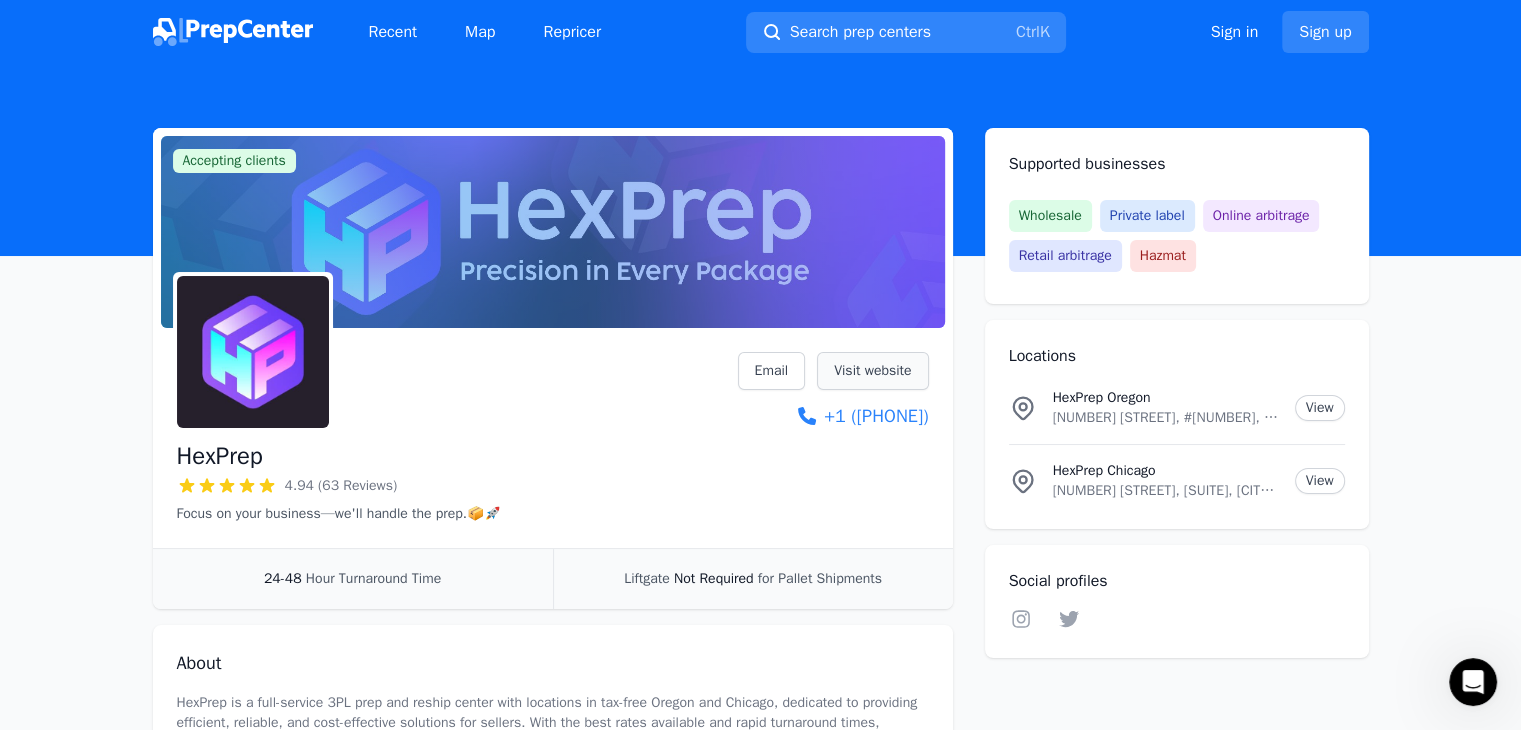click on "Visit website" at bounding box center (872, 371) 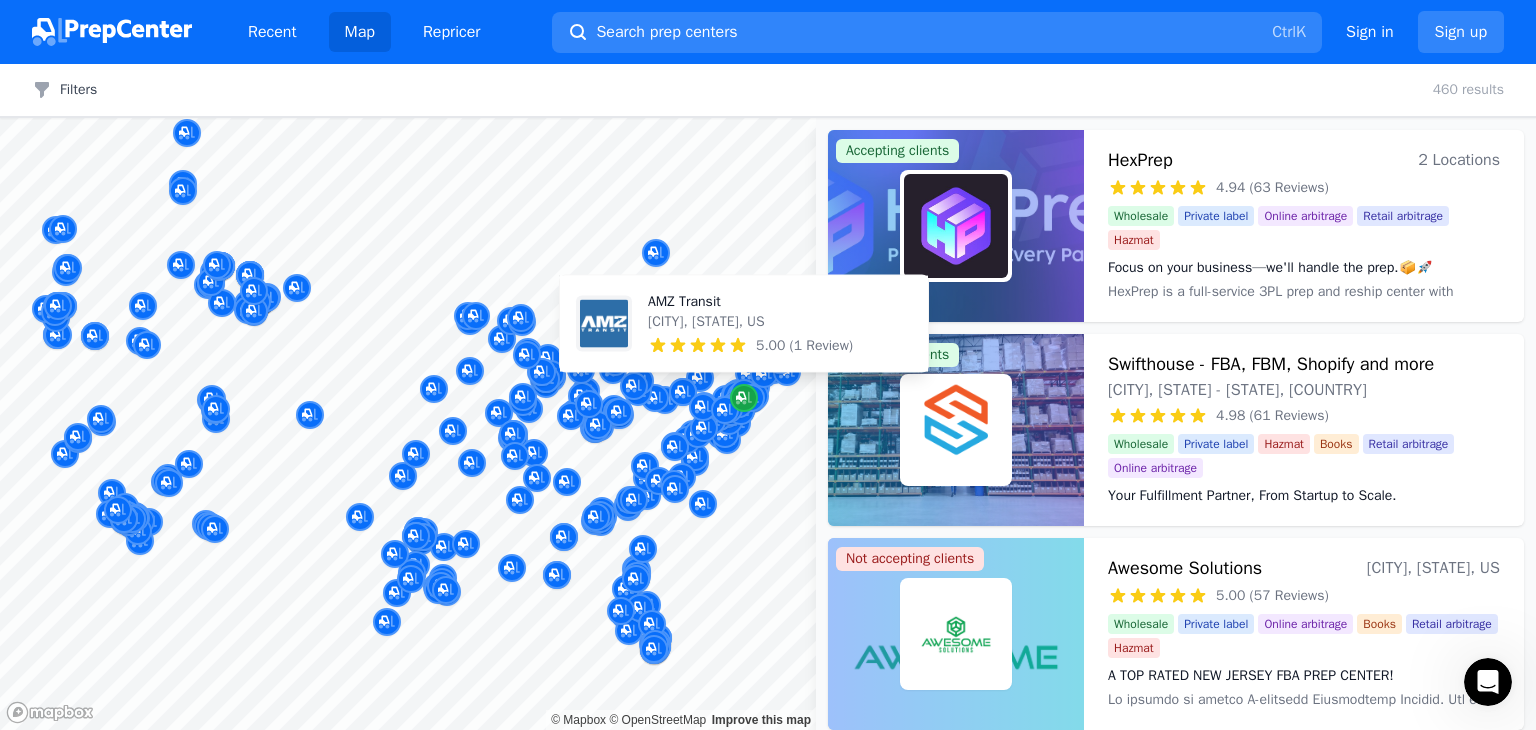 click at bounding box center [744, 398] 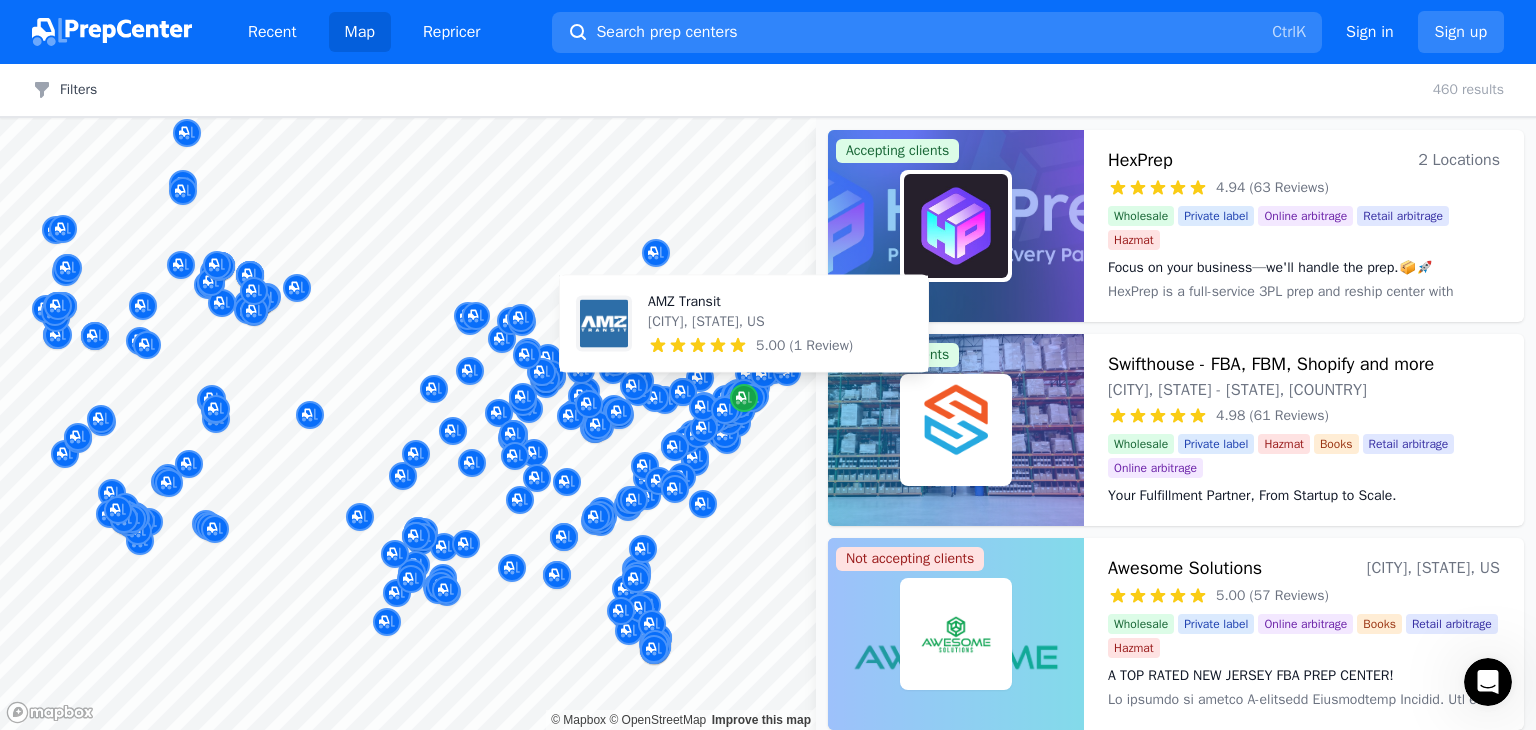 click at bounding box center (744, 398) 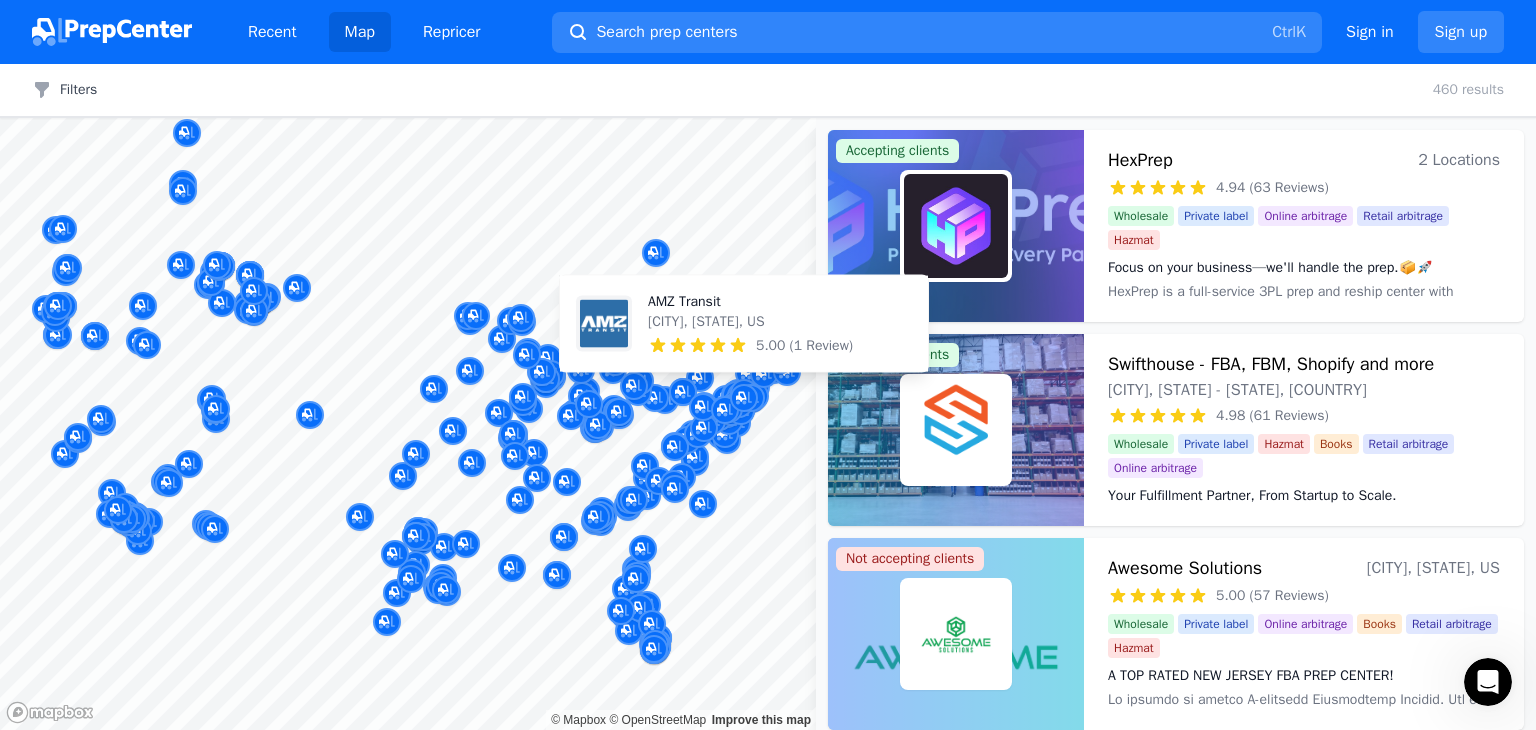 click on "[CITY], [STATE], US" at bounding box center [750, 322] 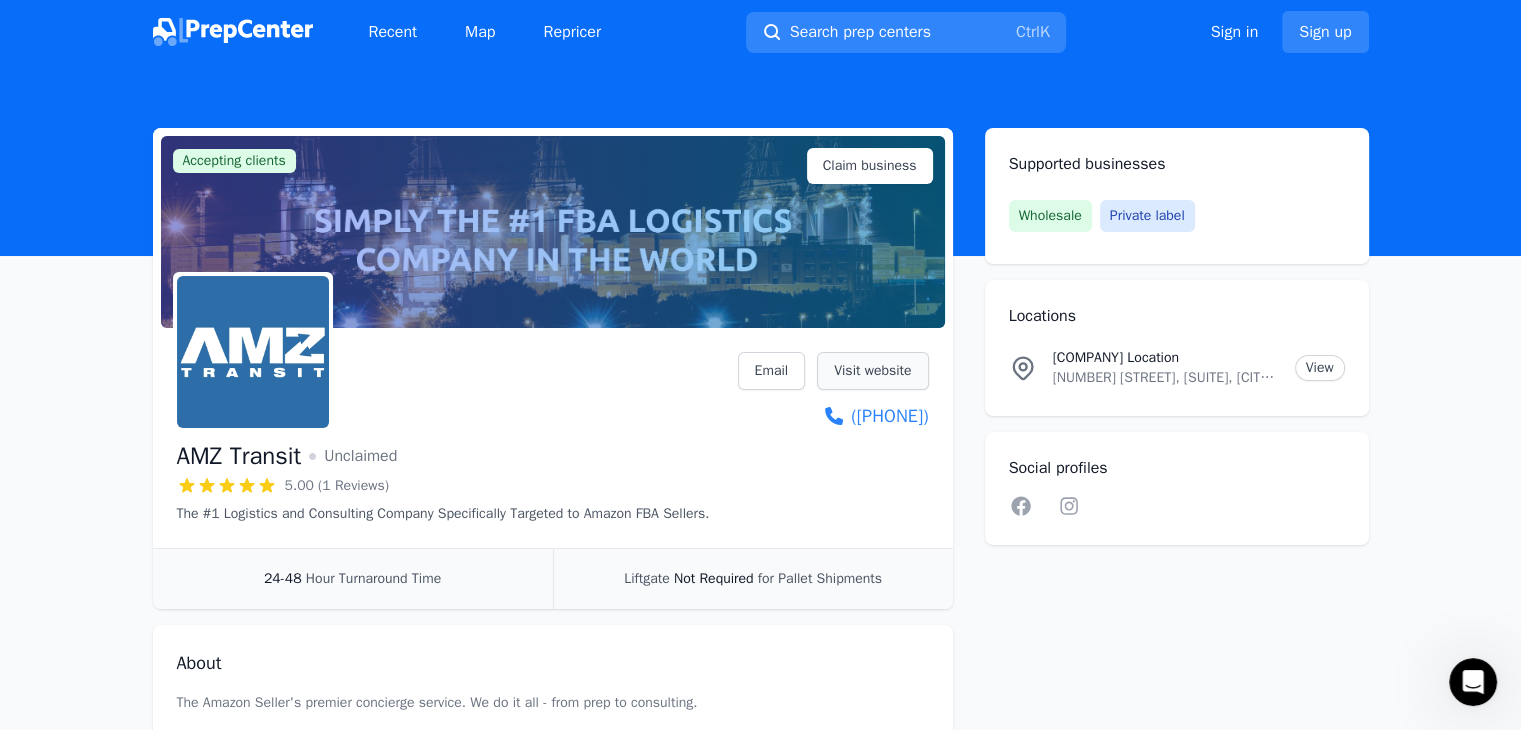click on "Visit website" at bounding box center (872, 371) 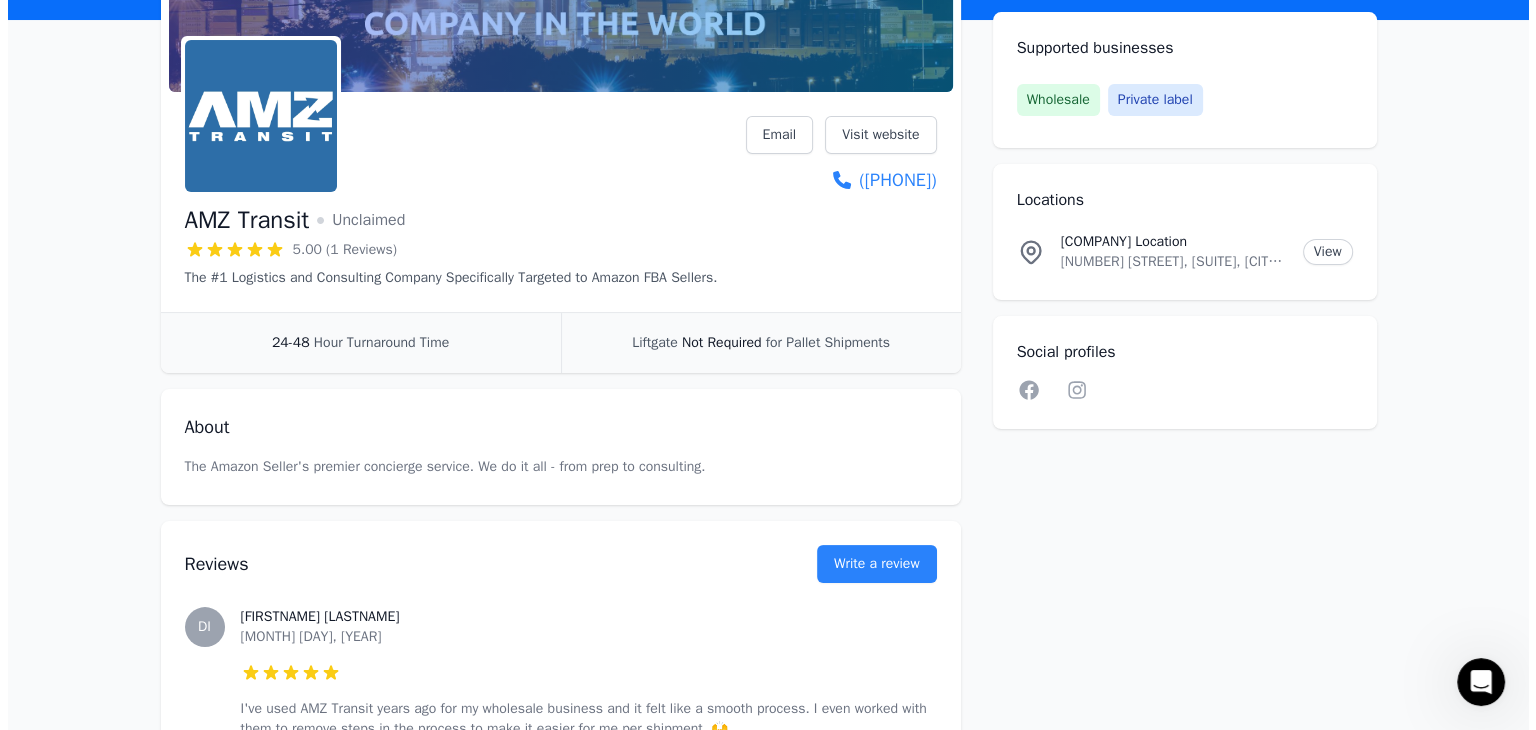 scroll, scrollTop: 0, scrollLeft: 0, axis: both 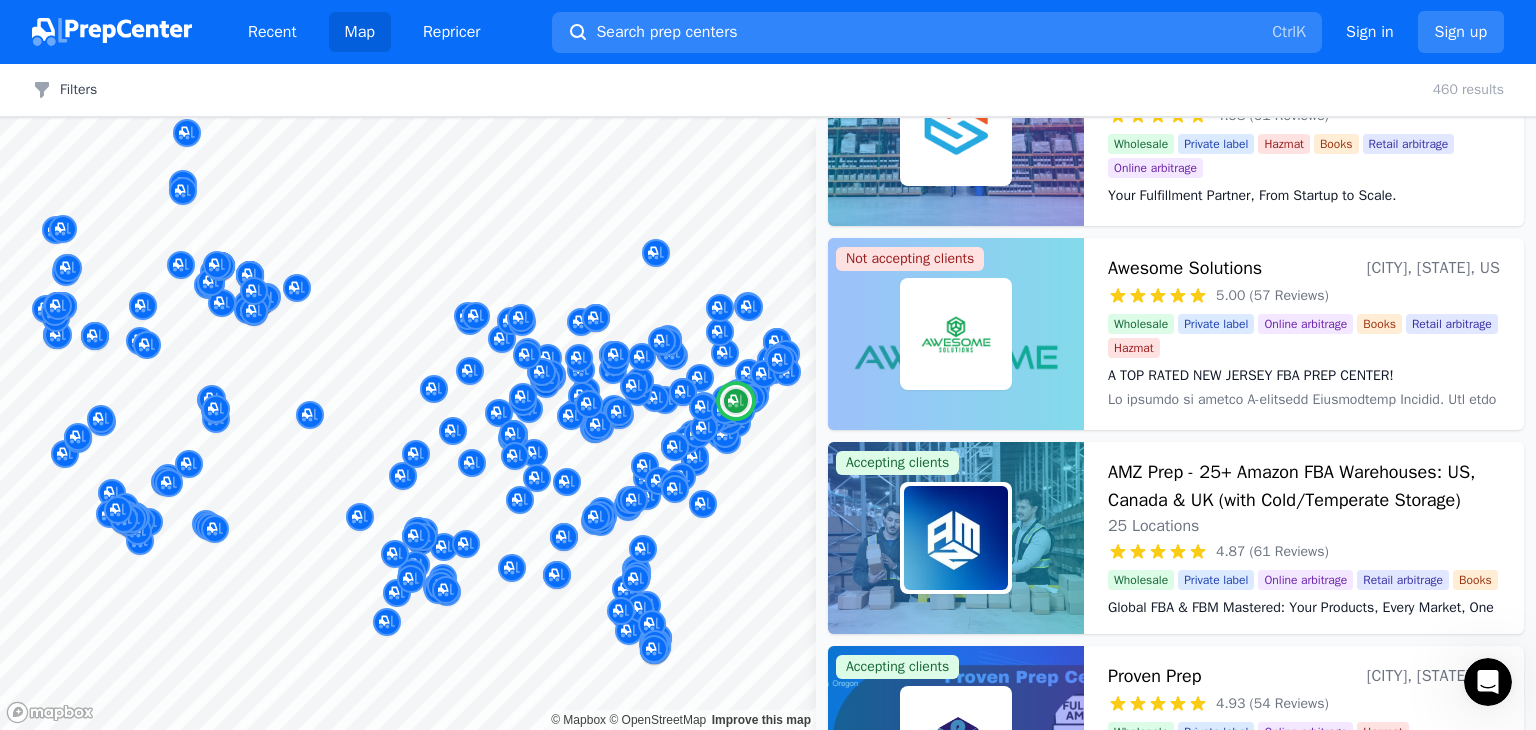 click at bounding box center (956, 334) 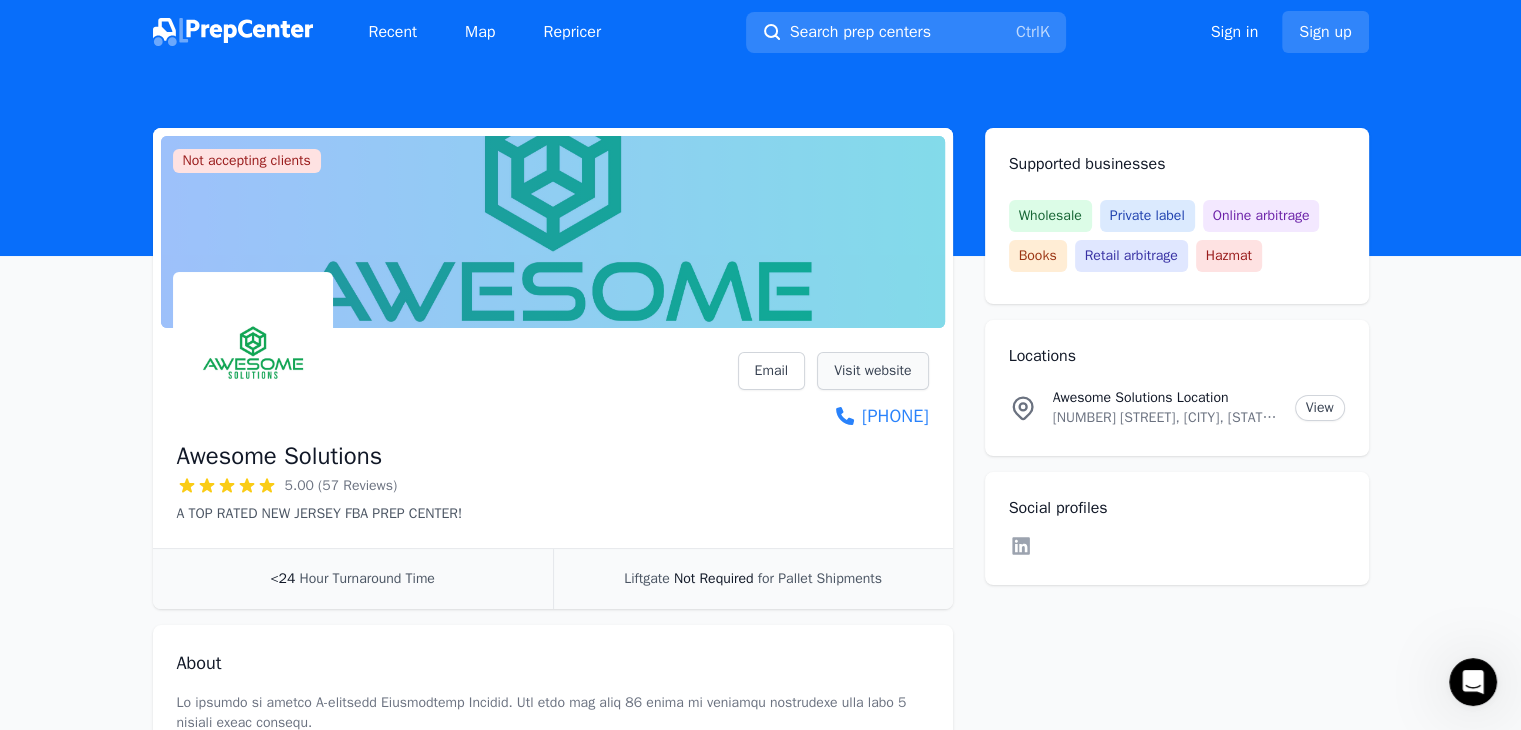 click on "Visit website" at bounding box center (872, 371) 